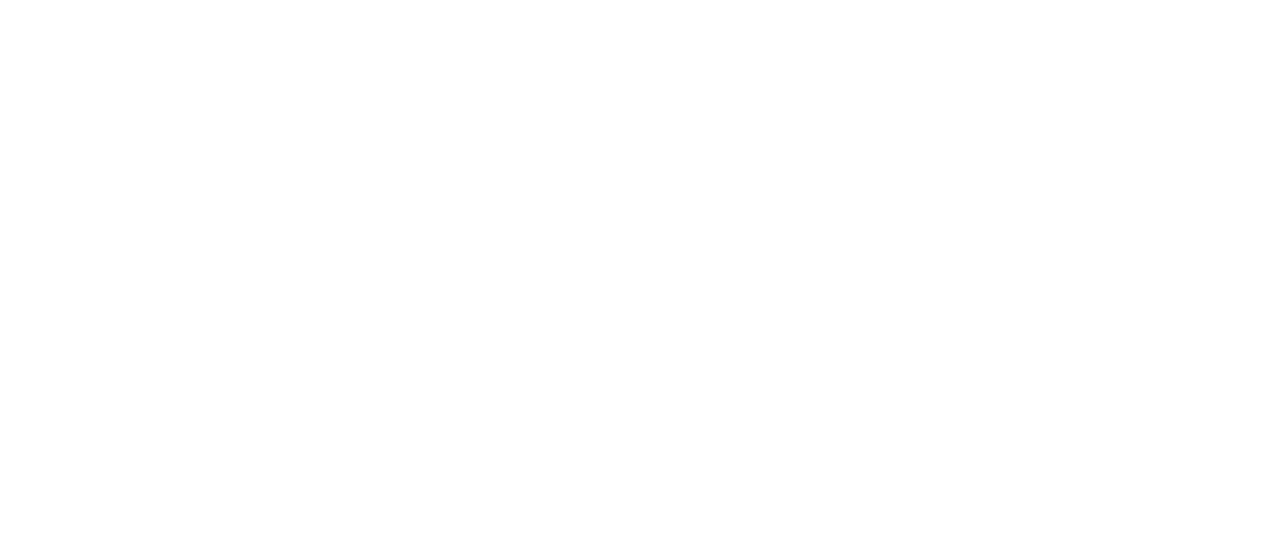 scroll, scrollTop: 0, scrollLeft: 0, axis: both 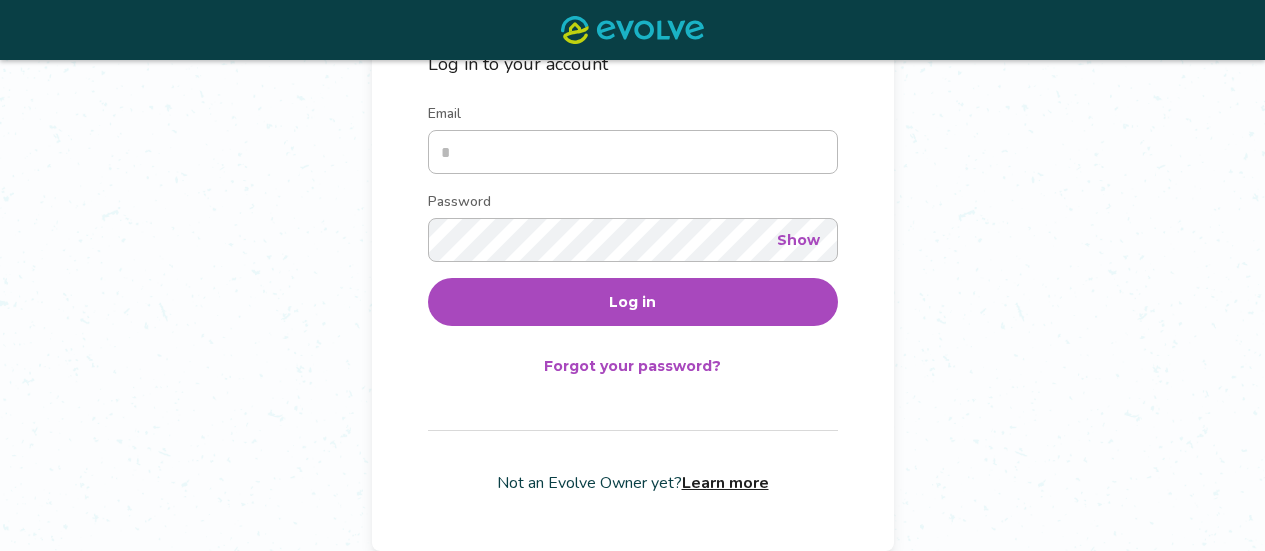 type on "**********" 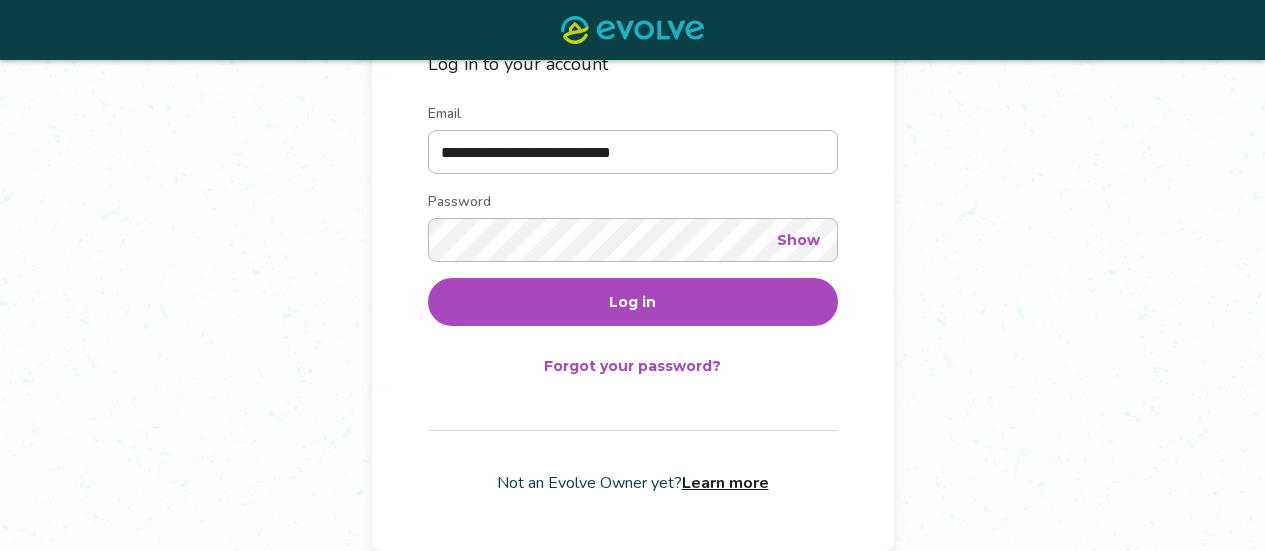 click on "Log in" at bounding box center (632, 302) 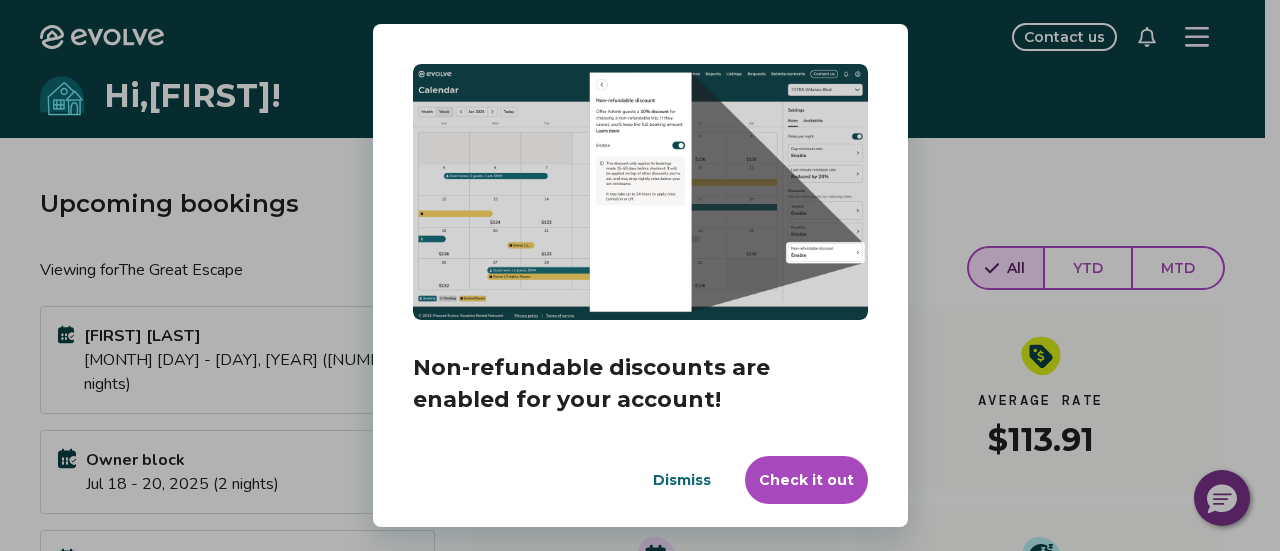 click on "Dismiss" at bounding box center (682, 480) 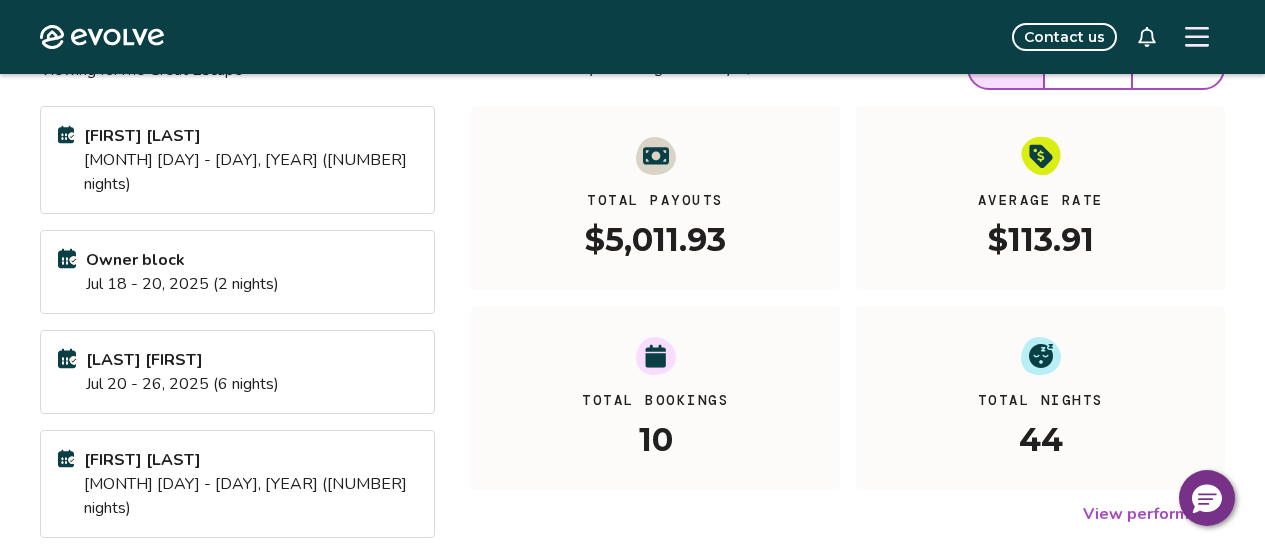 scroll, scrollTop: 0, scrollLeft: 0, axis: both 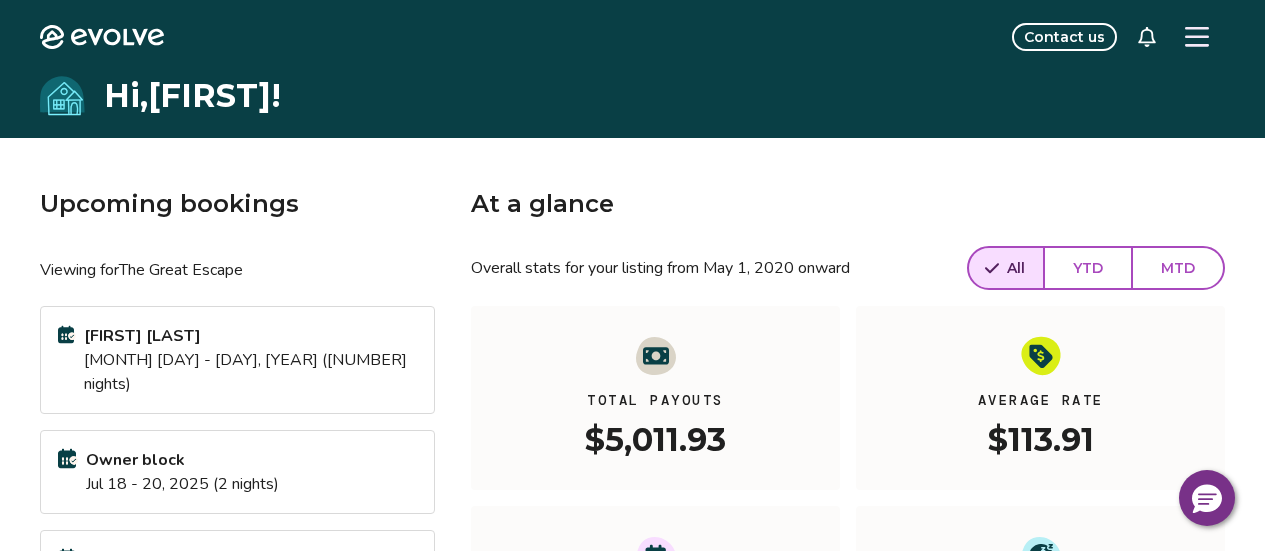 click on "MTD" at bounding box center [1178, 268] 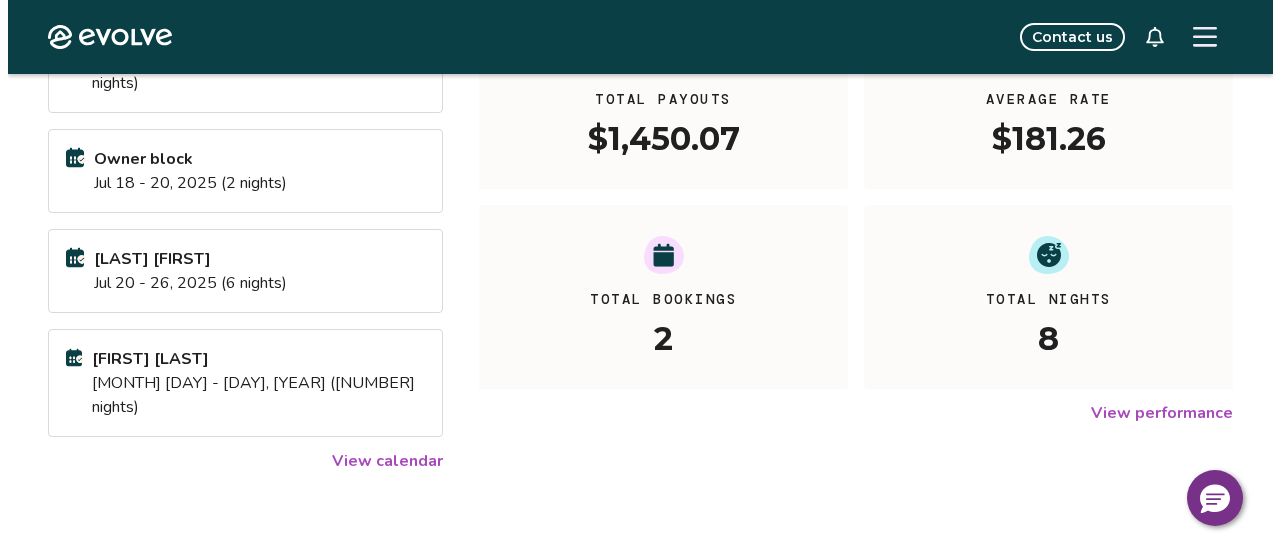 scroll, scrollTop: 100, scrollLeft: 0, axis: vertical 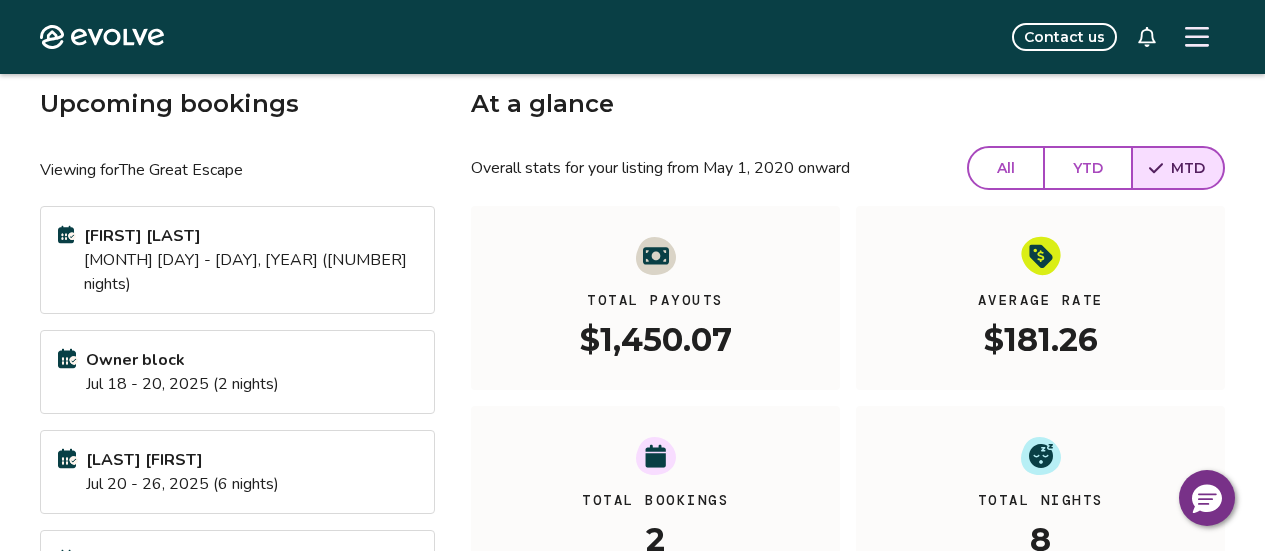click 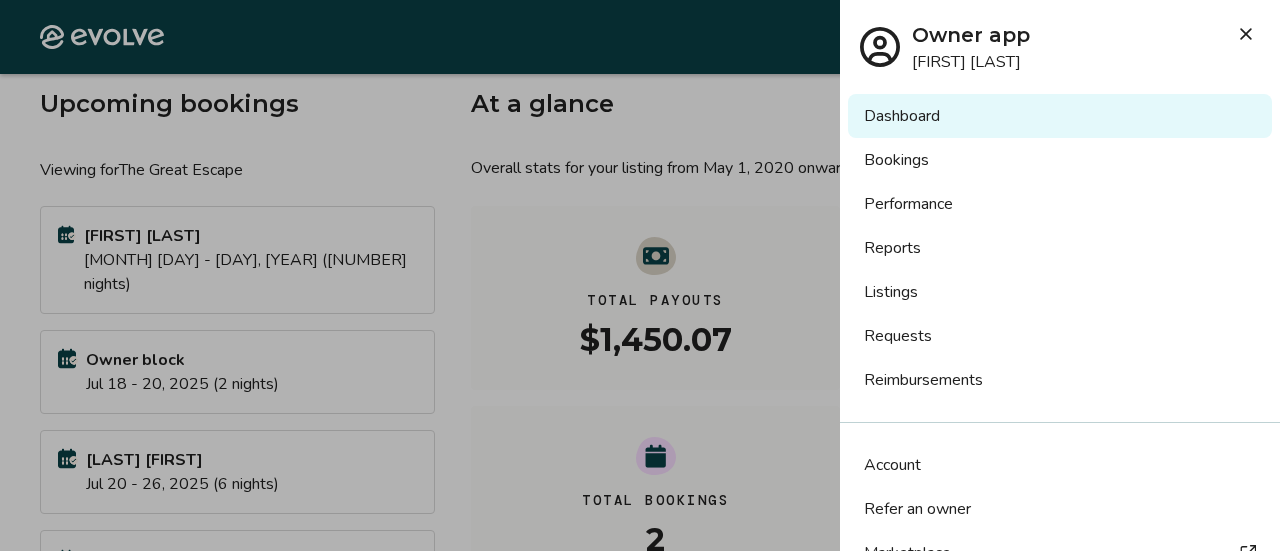 click on "Reports" at bounding box center [1060, 248] 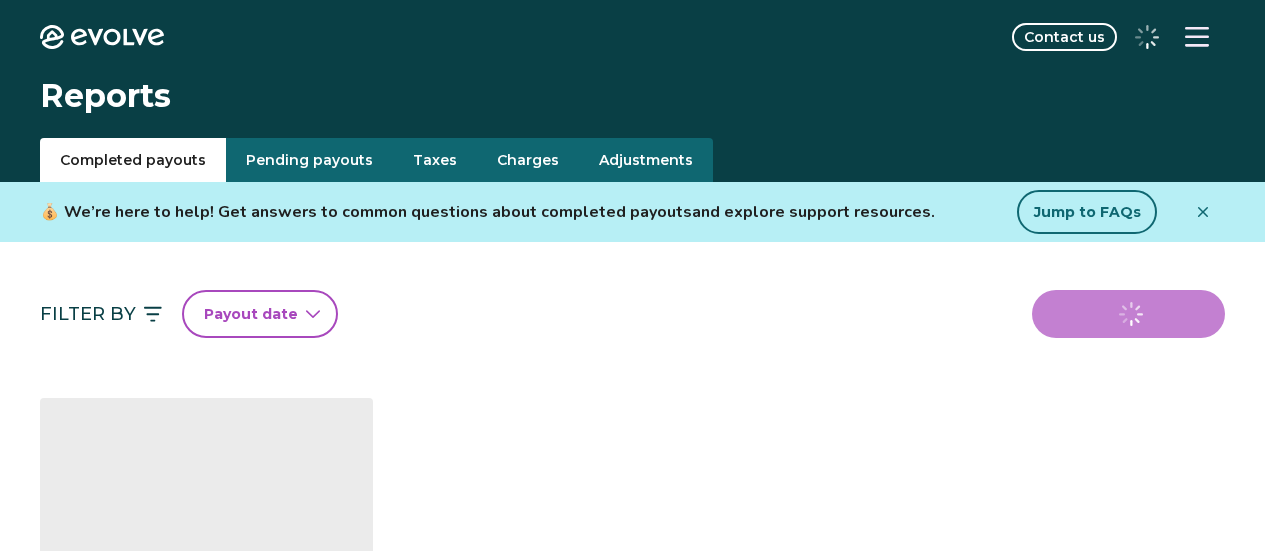 scroll, scrollTop: 0, scrollLeft: 0, axis: both 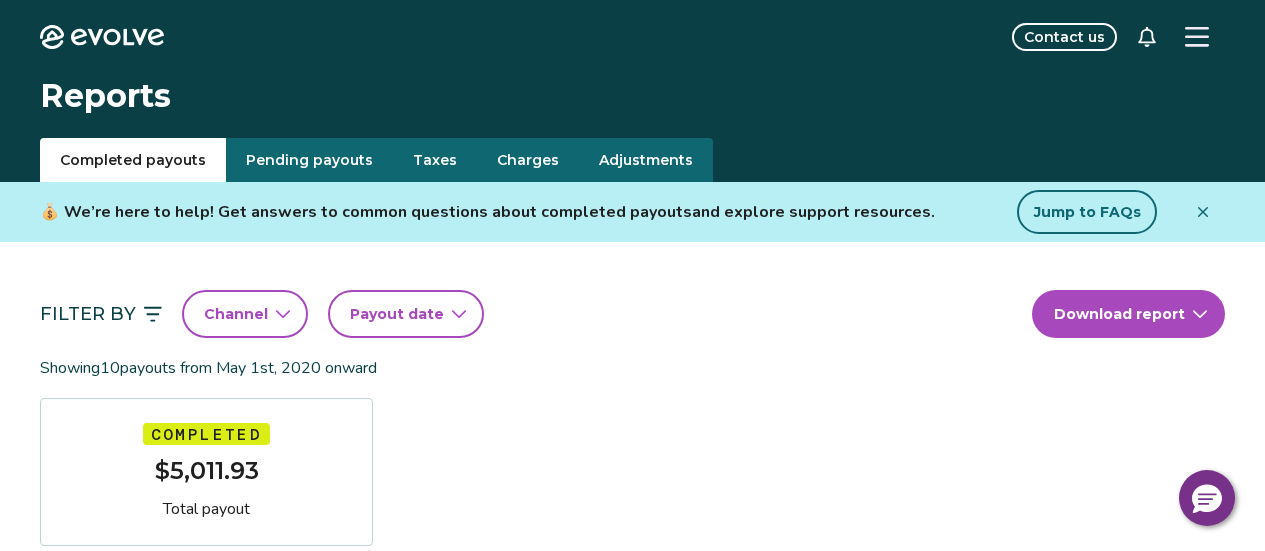 click on "Payout date" at bounding box center [406, 314] 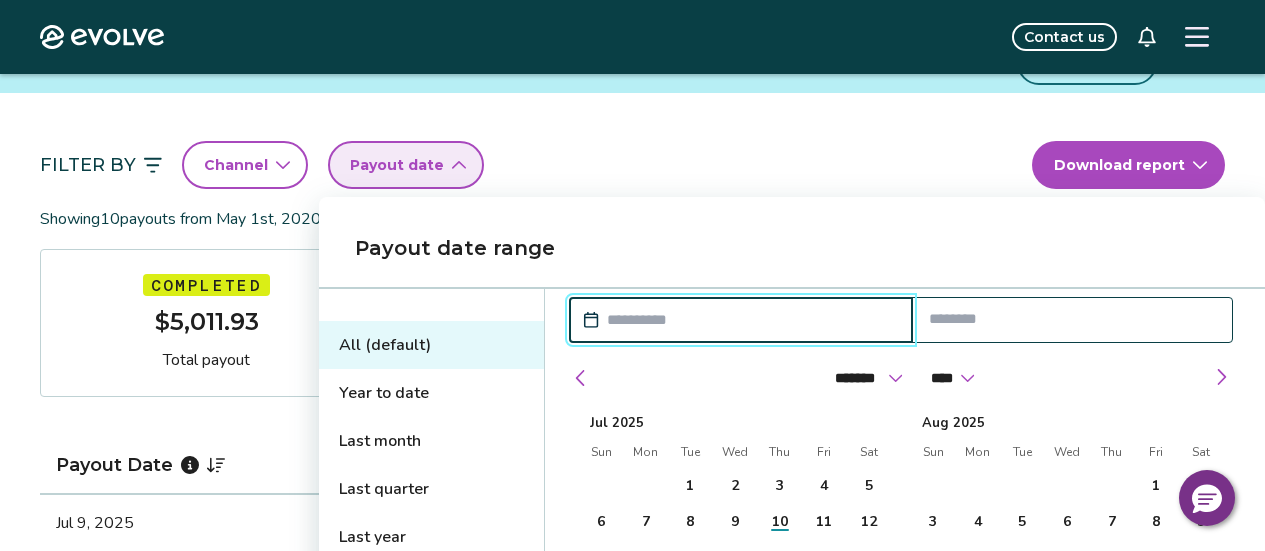 scroll, scrollTop: 300, scrollLeft: 0, axis: vertical 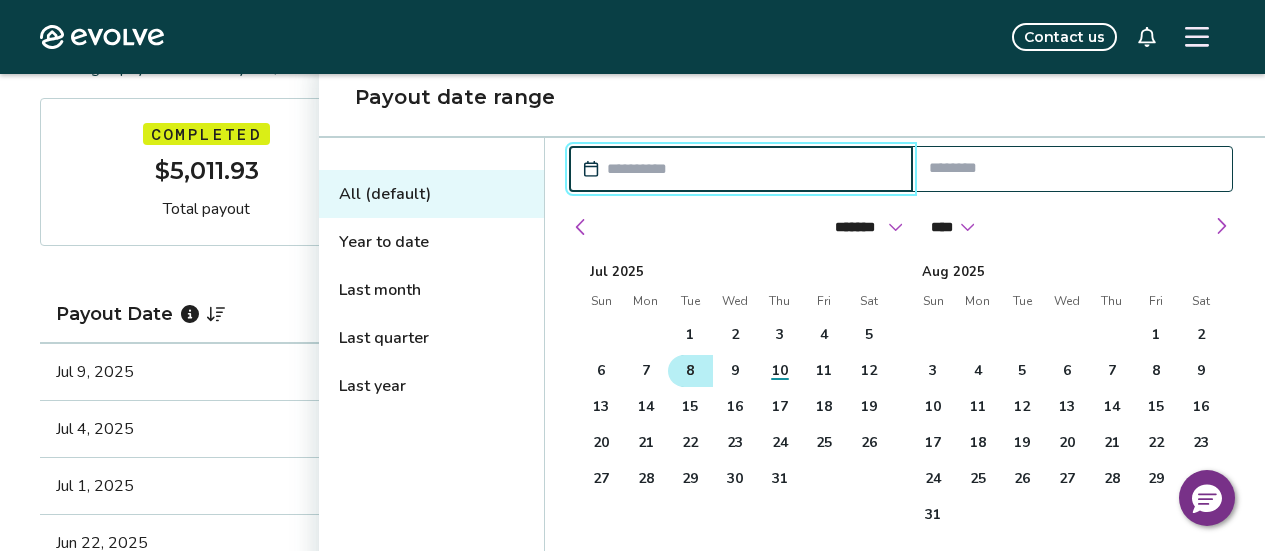 click on "8" at bounding box center (690, 371) 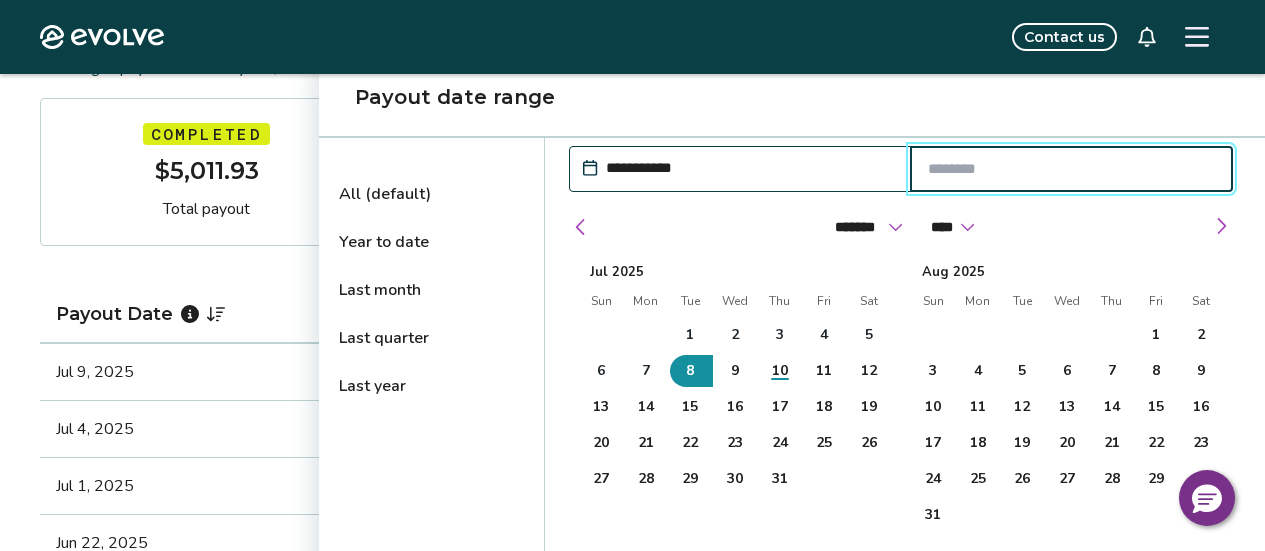 click at bounding box center (1072, 169) 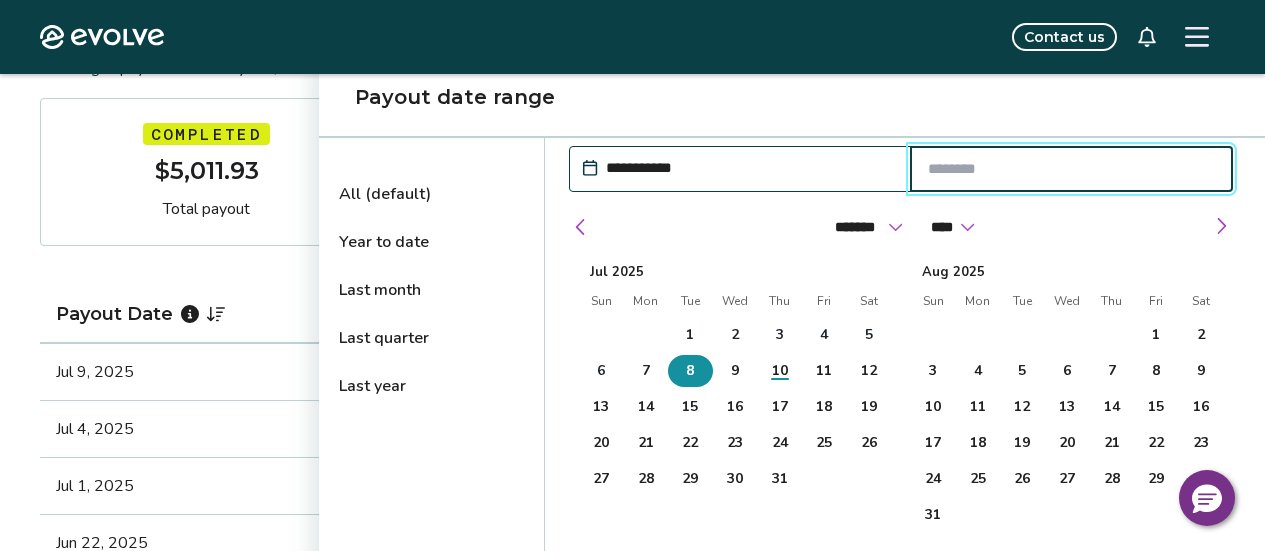 click on "8" at bounding box center [690, 371] 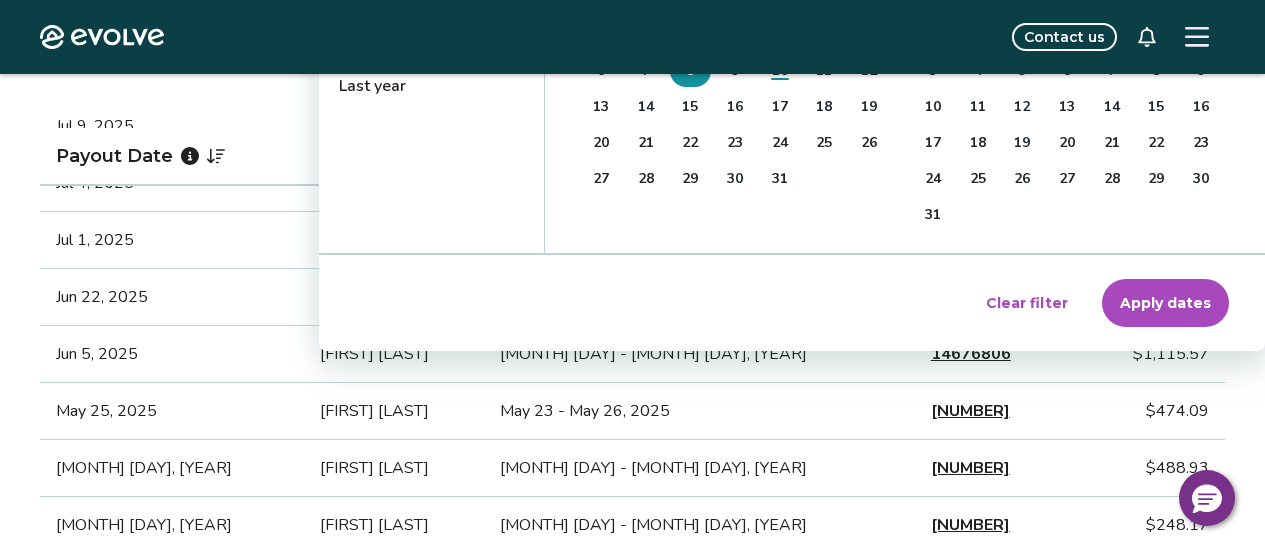scroll, scrollTop: 600, scrollLeft: 0, axis: vertical 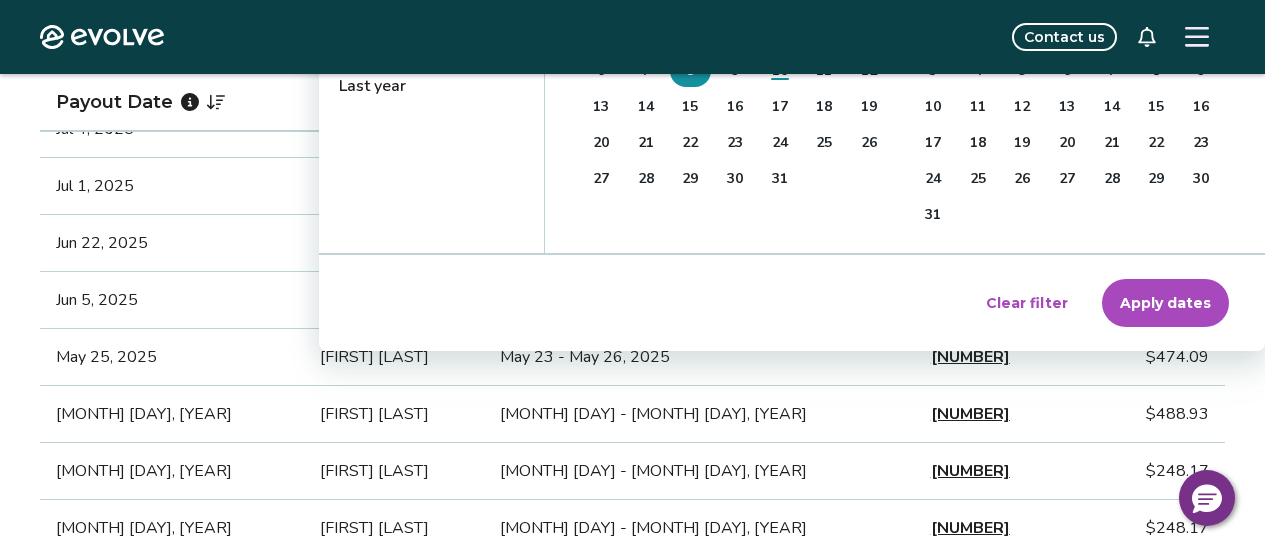 click on "Apply dates" at bounding box center [1165, 303] 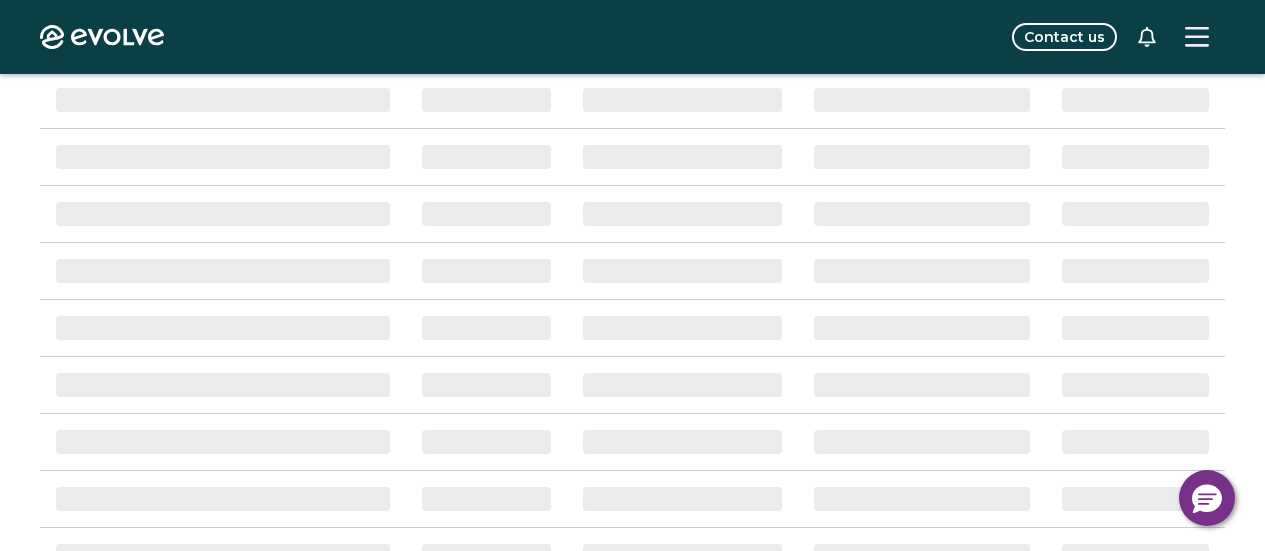 scroll, scrollTop: 39, scrollLeft: 0, axis: vertical 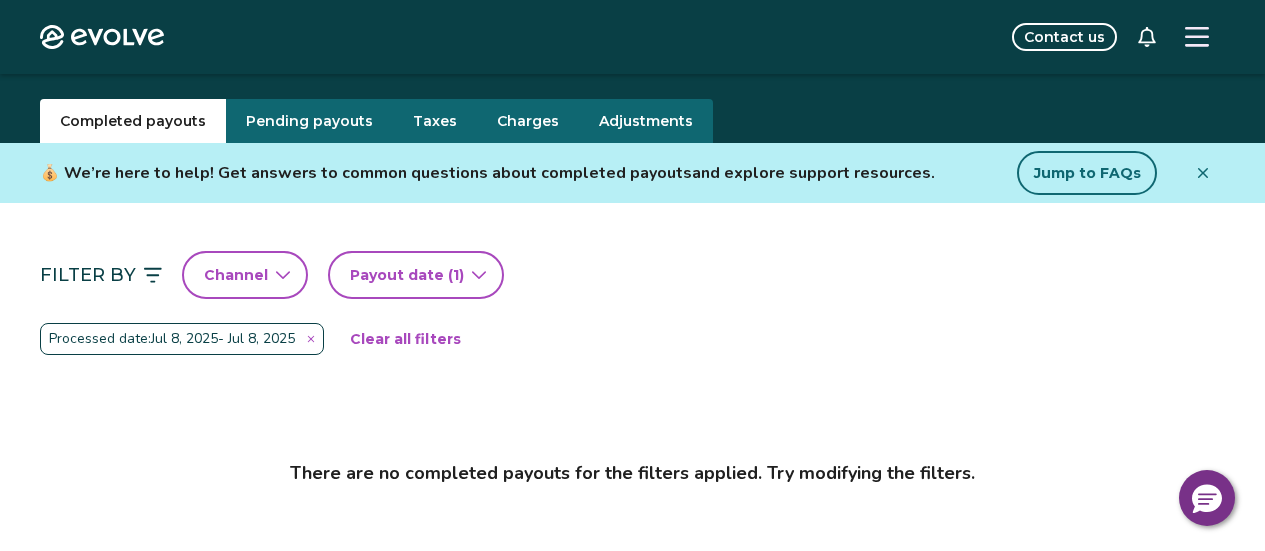 click 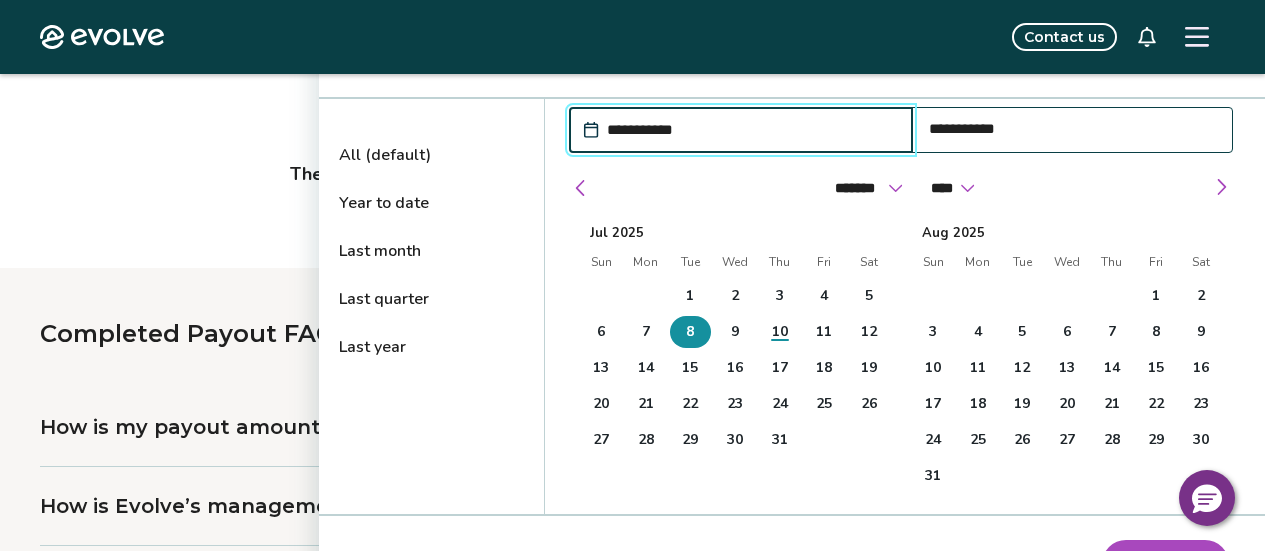 scroll, scrollTop: 339, scrollLeft: 0, axis: vertical 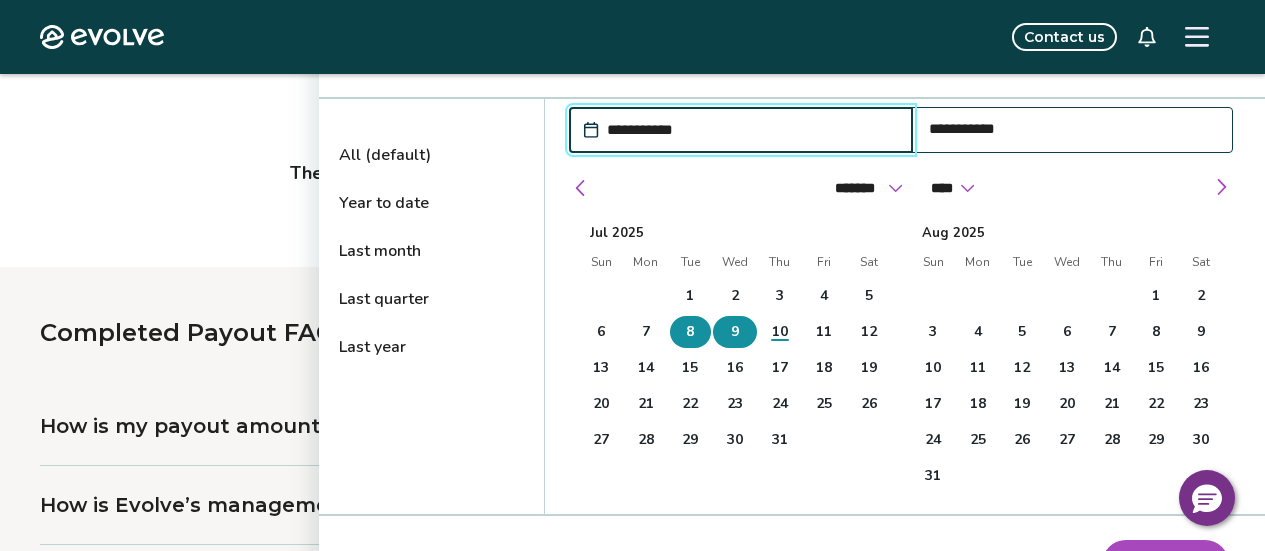 click on "9" at bounding box center (735, 332) 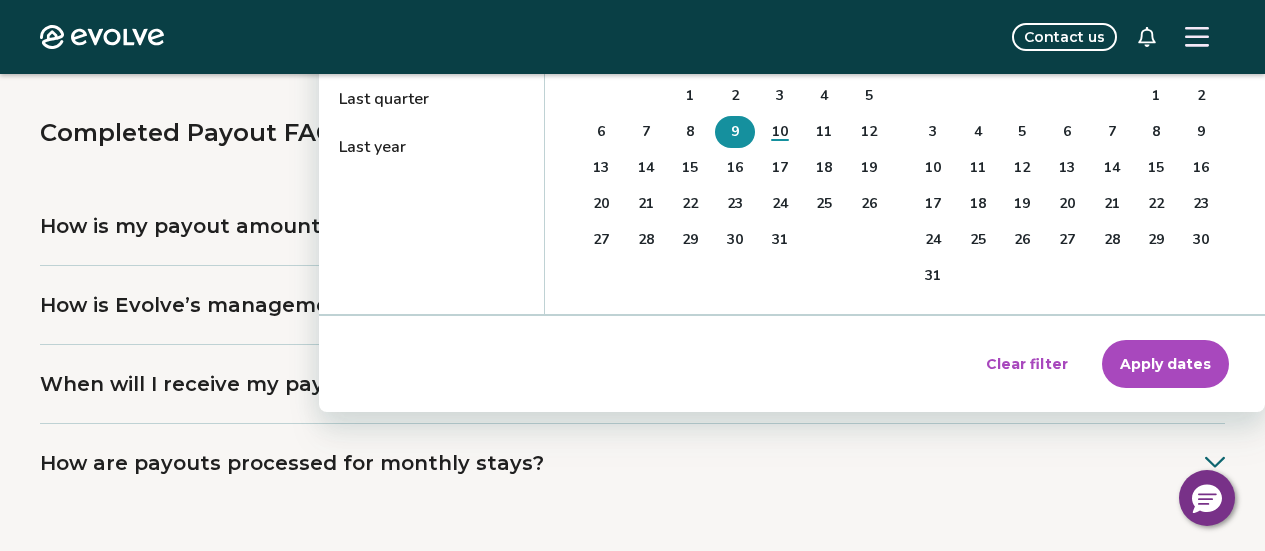click on "Apply dates" at bounding box center [1165, 364] 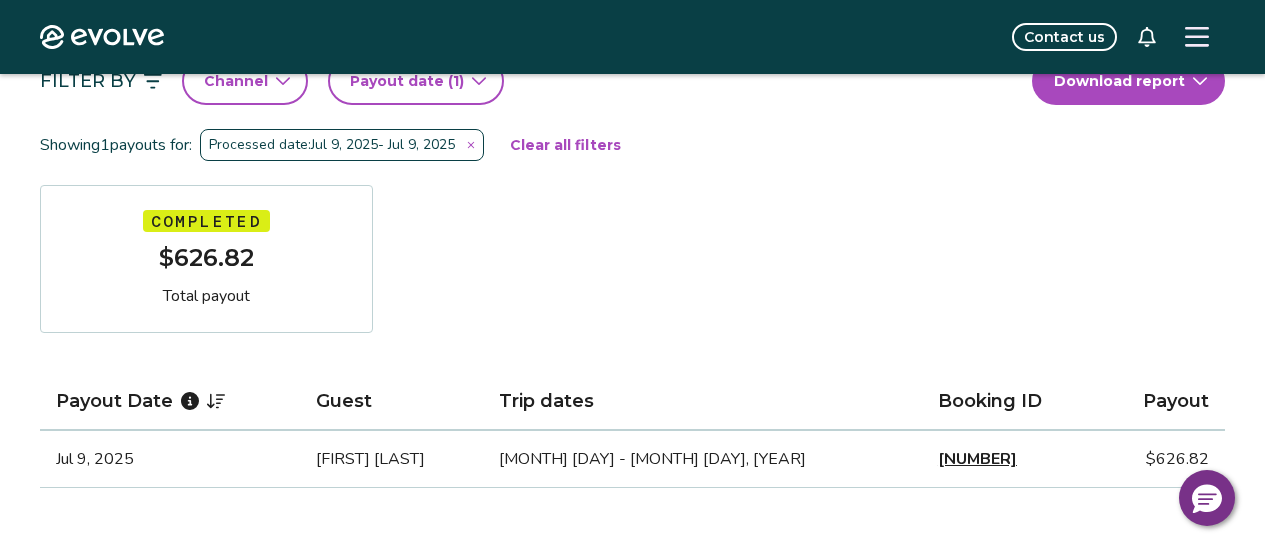 scroll, scrollTop: 239, scrollLeft: 0, axis: vertical 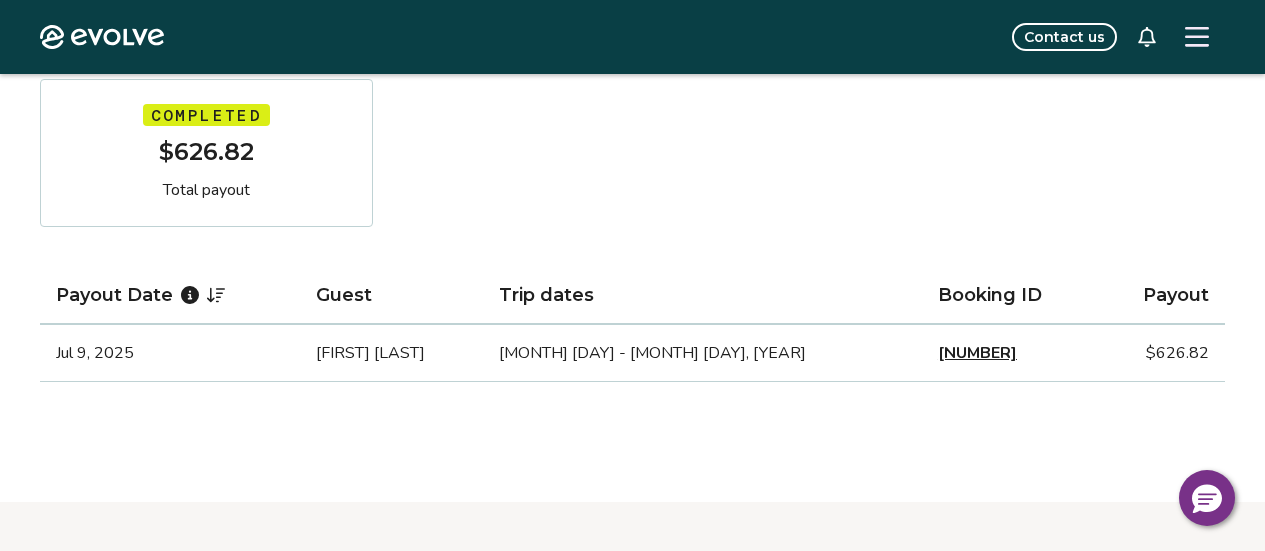 click on "14533534" at bounding box center (977, 353) 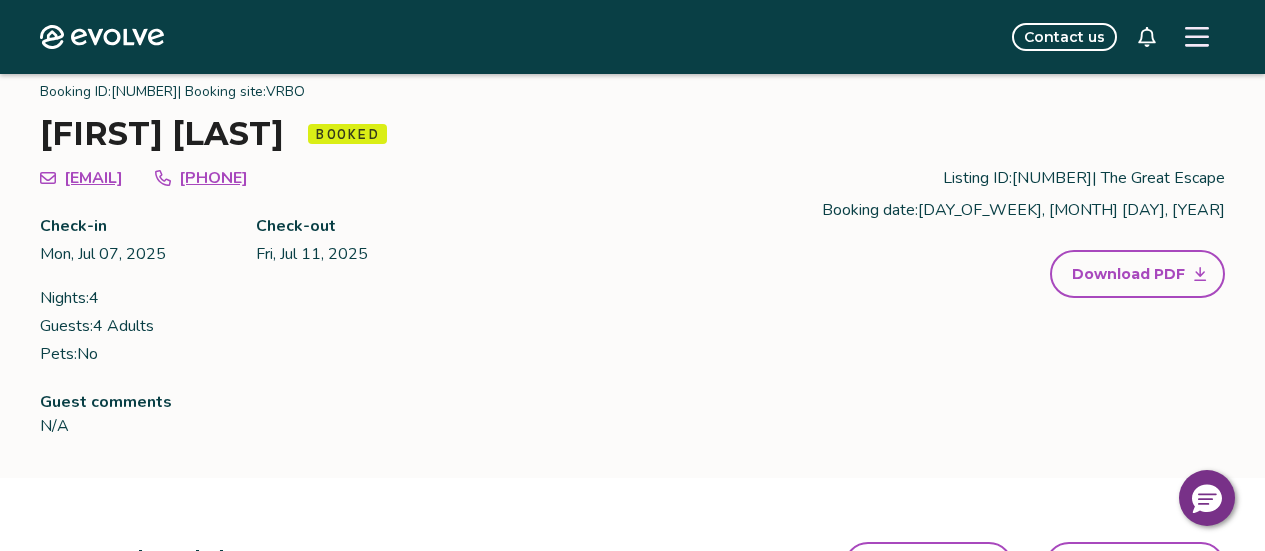scroll, scrollTop: 100, scrollLeft: 0, axis: vertical 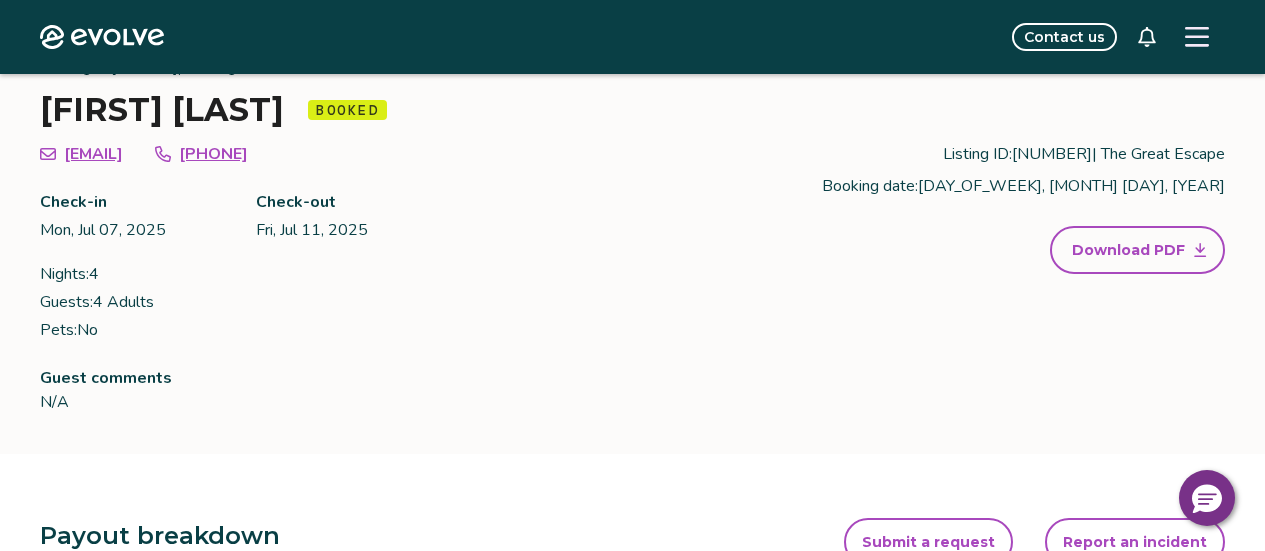 click on "Download PDF" at bounding box center [1128, 250] 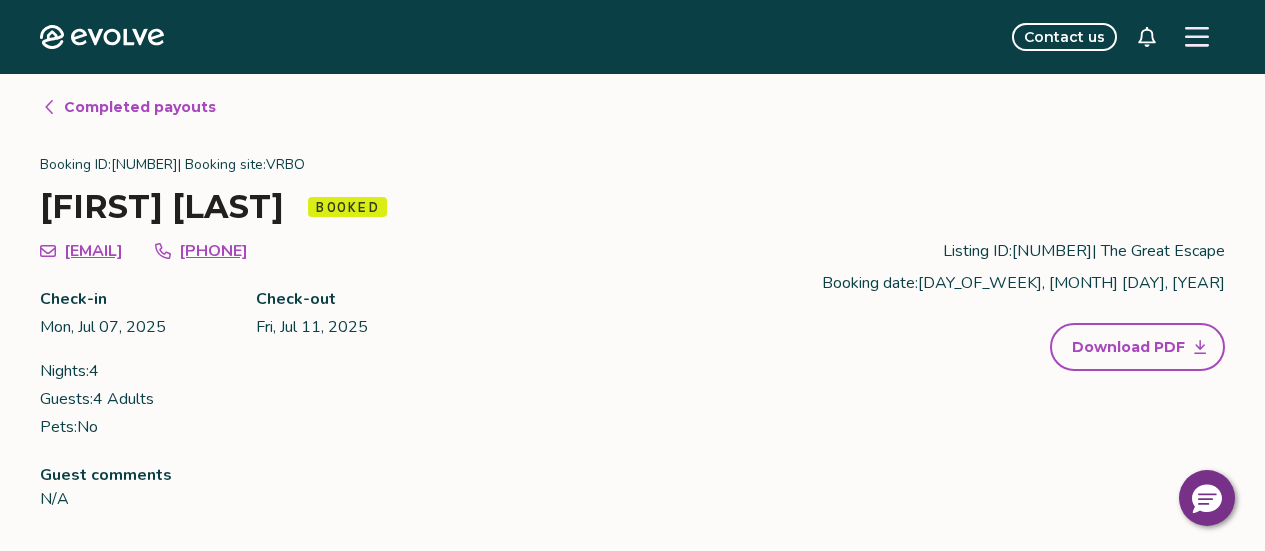 scroll, scrollTop: 0, scrollLeft: 0, axis: both 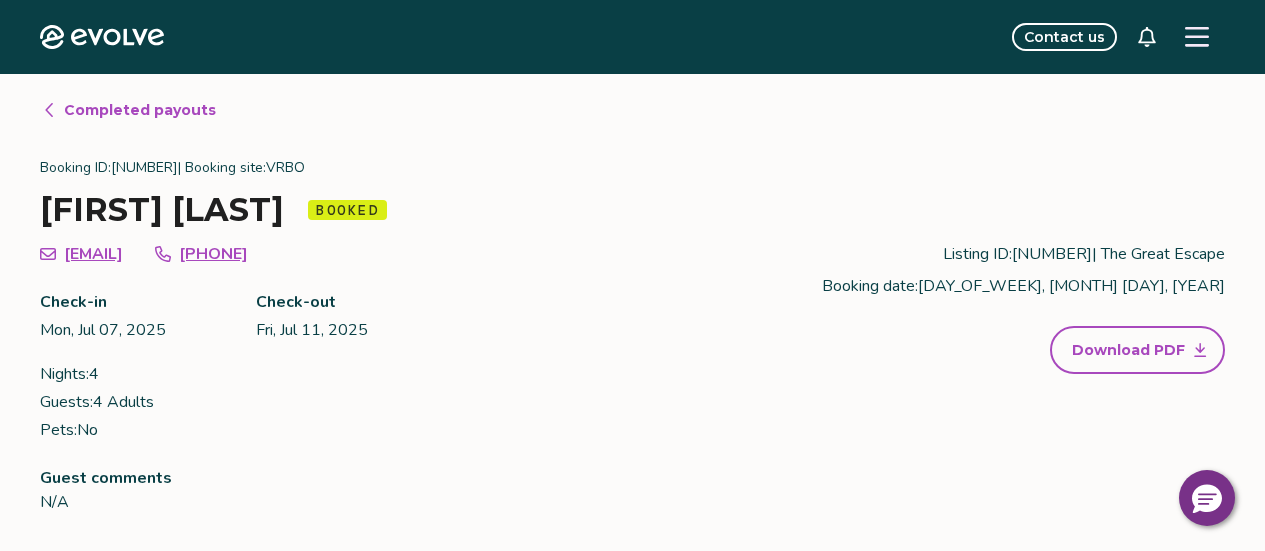 click on "Completed payouts" at bounding box center [140, 110] 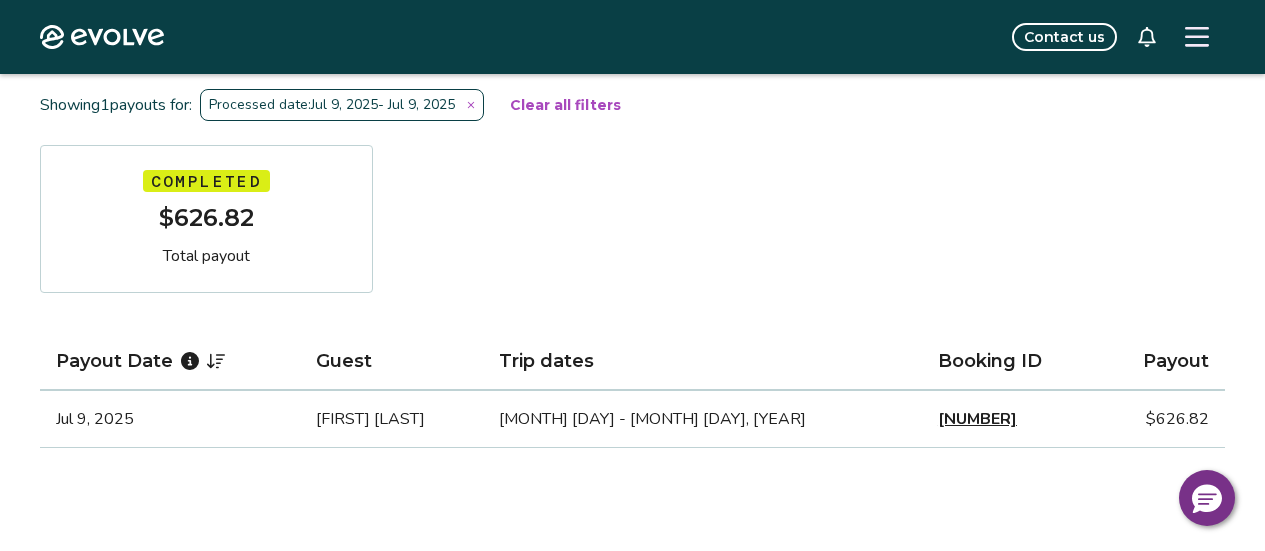 scroll, scrollTop: 400, scrollLeft: 0, axis: vertical 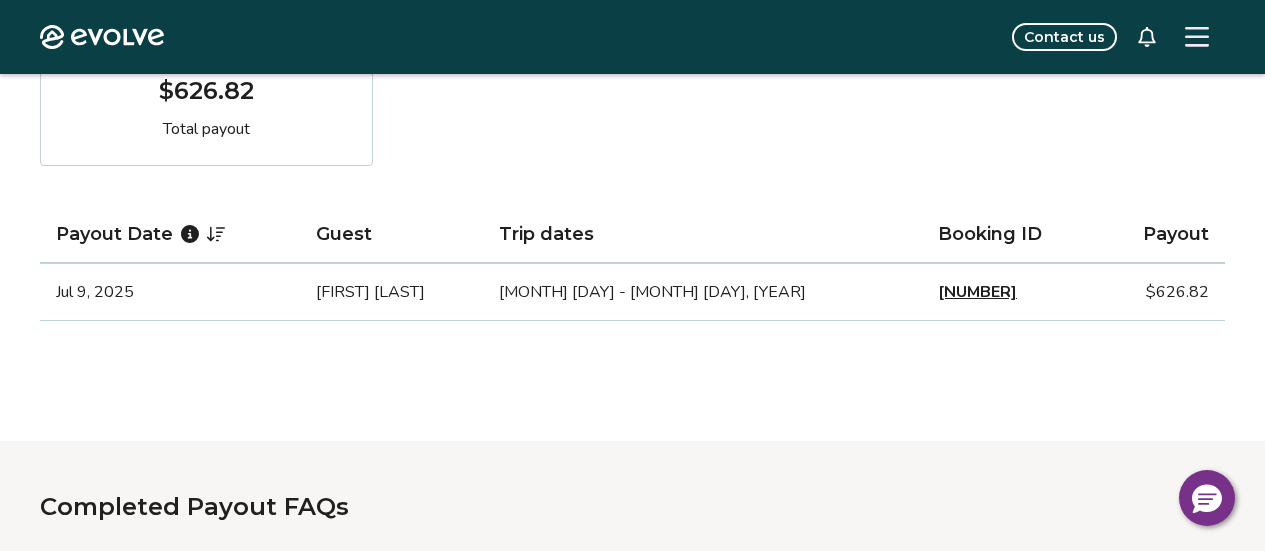 click on "14533534" at bounding box center (977, 292) 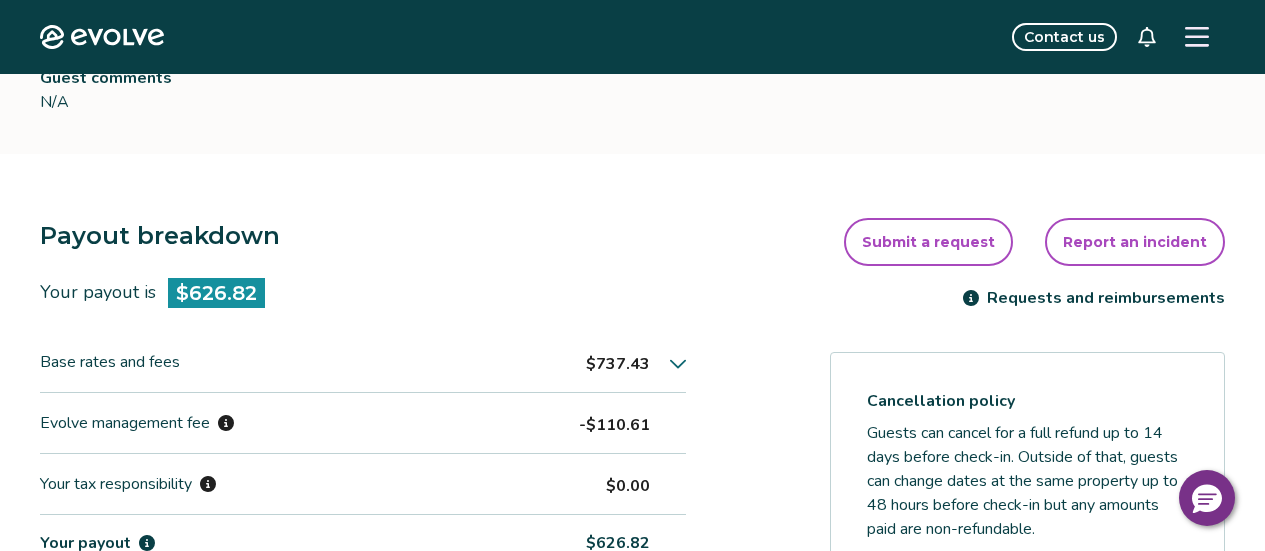 scroll, scrollTop: 0, scrollLeft: 0, axis: both 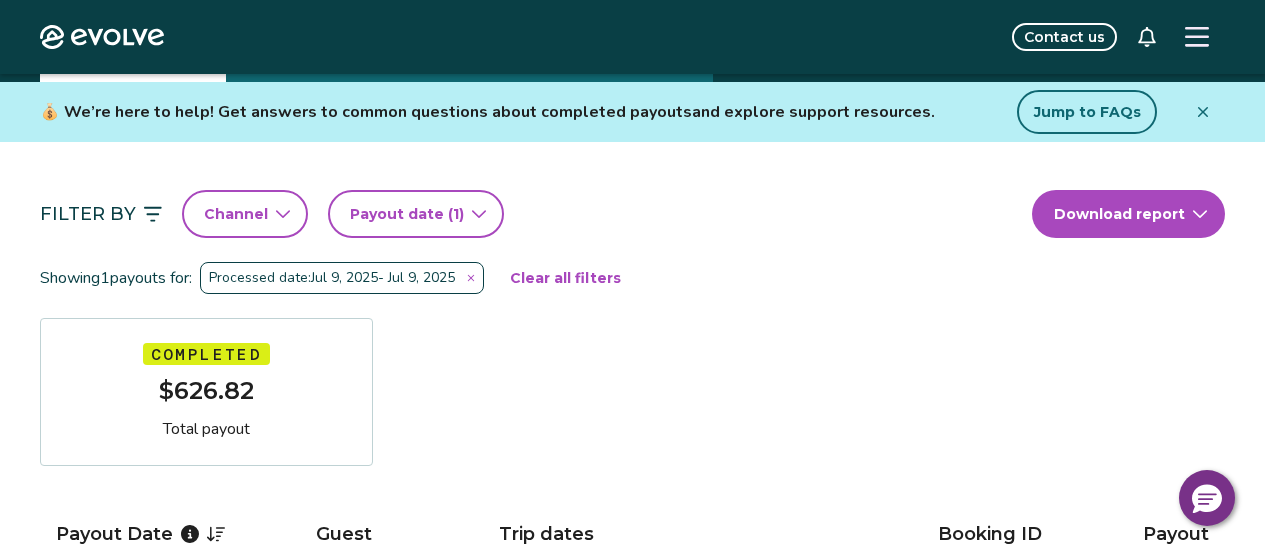 click on "Evolve Contact us Reports Completed payouts Pending payouts Taxes Charges Adjustments 💰 We’re here to help! Get answers to common questions about   completed payouts  and explore support resources. Jump to FAQs Filter By  Channel Payout date (1) Download   report Showing  1  payouts   for: Processed date:  Jul 9, 2025  -   Jul 9, 2025 Clear all filters Completed $626.82 Total payout Payout Date Guest Trip dates Booking ID Payout Jul 9, 2025 keely miller Jul 7 - Jul 11, 2025 14533534 $626.82 Completed Payout FAQs How is my payout amount calculated? How is Evolve’s management fee calculated? When will I receive my payout? How are payouts processed for monthly stays? Completed Payout resources Have more payout questions? These Help Center articles are a great place to start. How Are Guest Payments Processed at Evolve?   Do Guest Refunds Affect My Payouts?   How Do I View My Payout History?   The Financial Reporting Guide has helpful definitions and lists timelines for your payouts. Privacy Policy |" at bounding box center [632, 826] 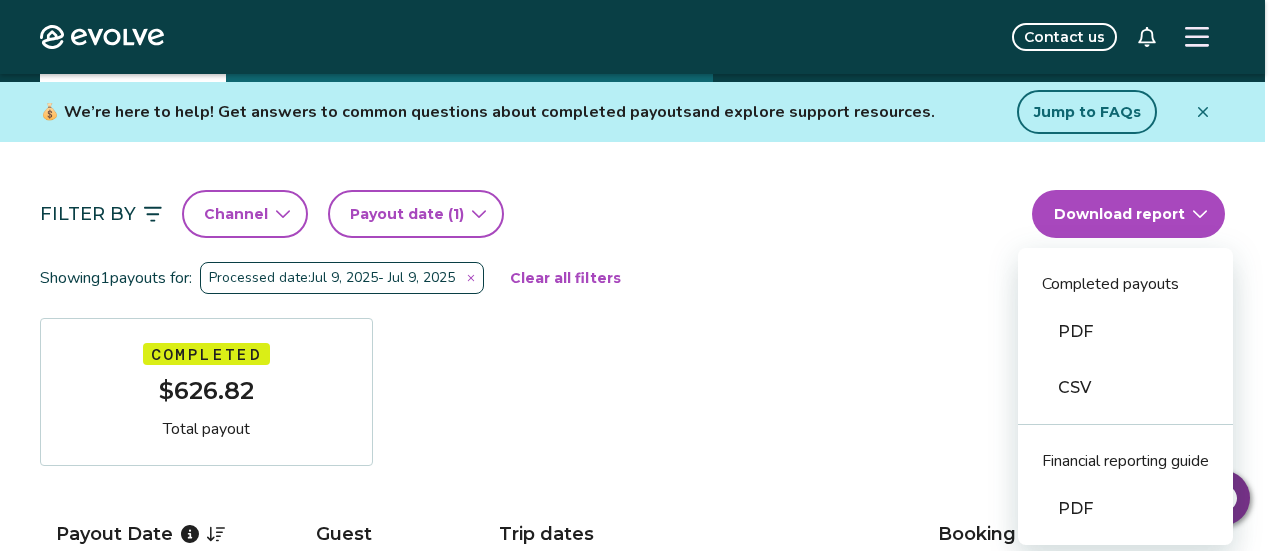 click on "PDF" at bounding box center [1125, 332] 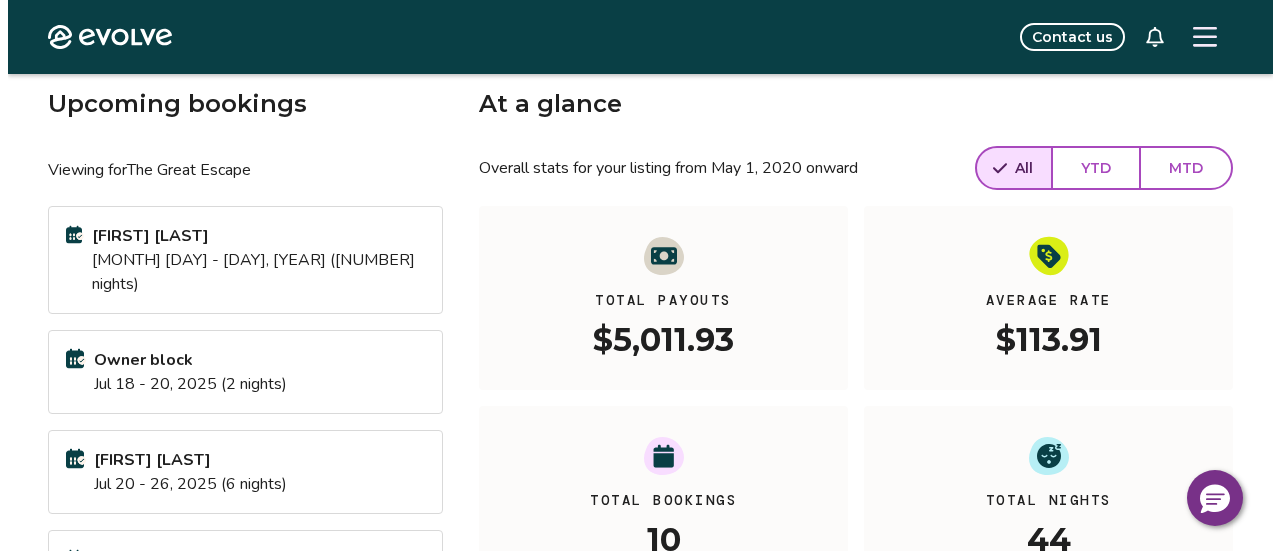 scroll, scrollTop: 0, scrollLeft: 0, axis: both 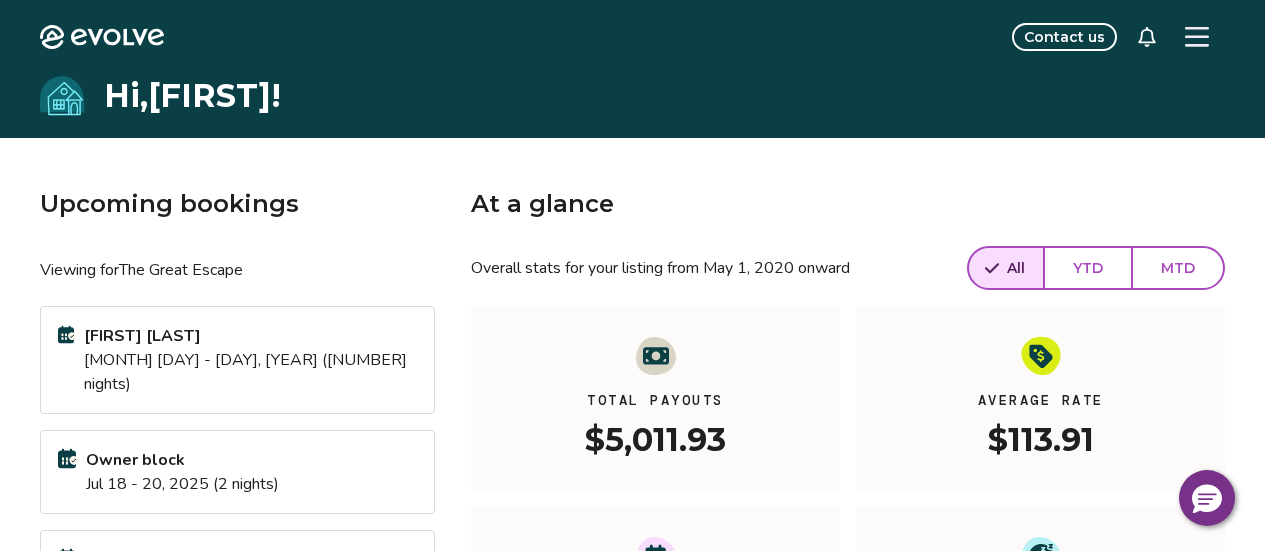 click 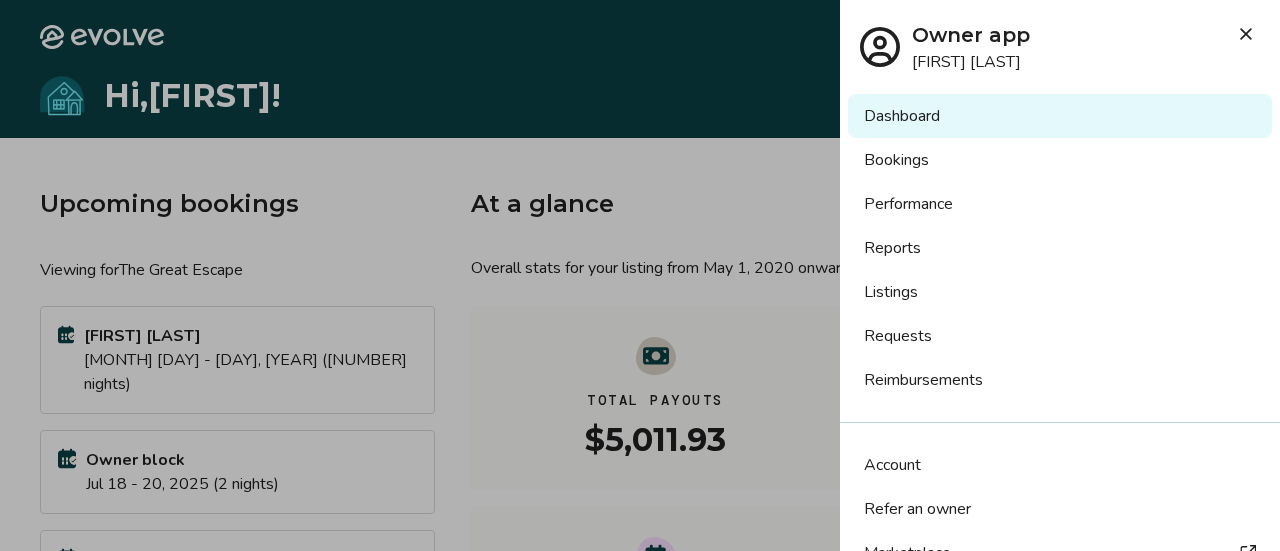 click on "Reports" at bounding box center (1060, 248) 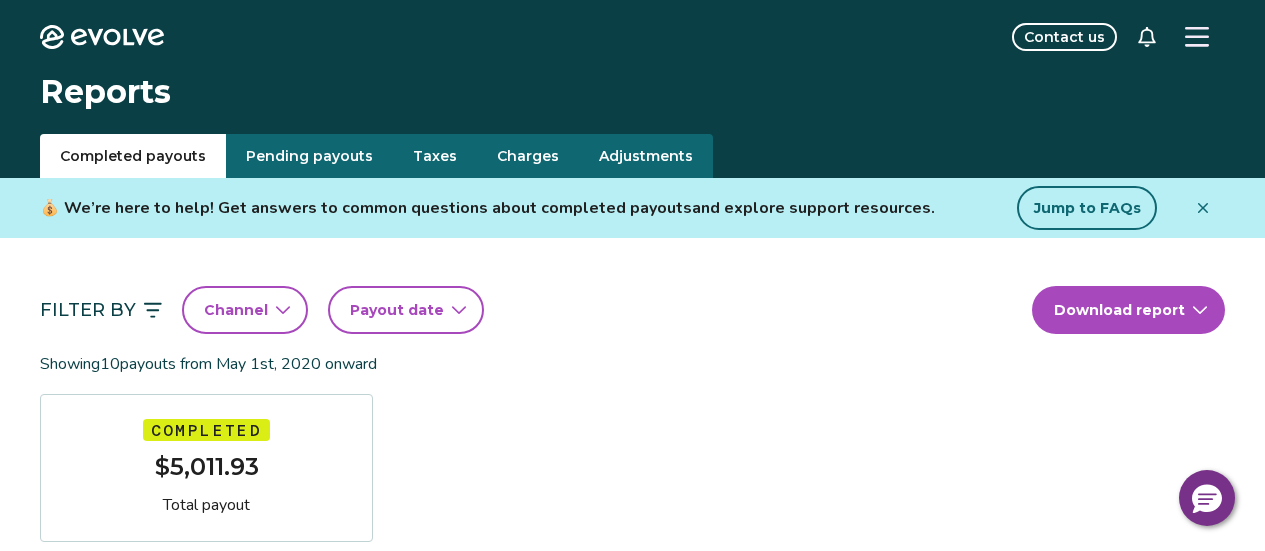 scroll, scrollTop: 0, scrollLeft: 0, axis: both 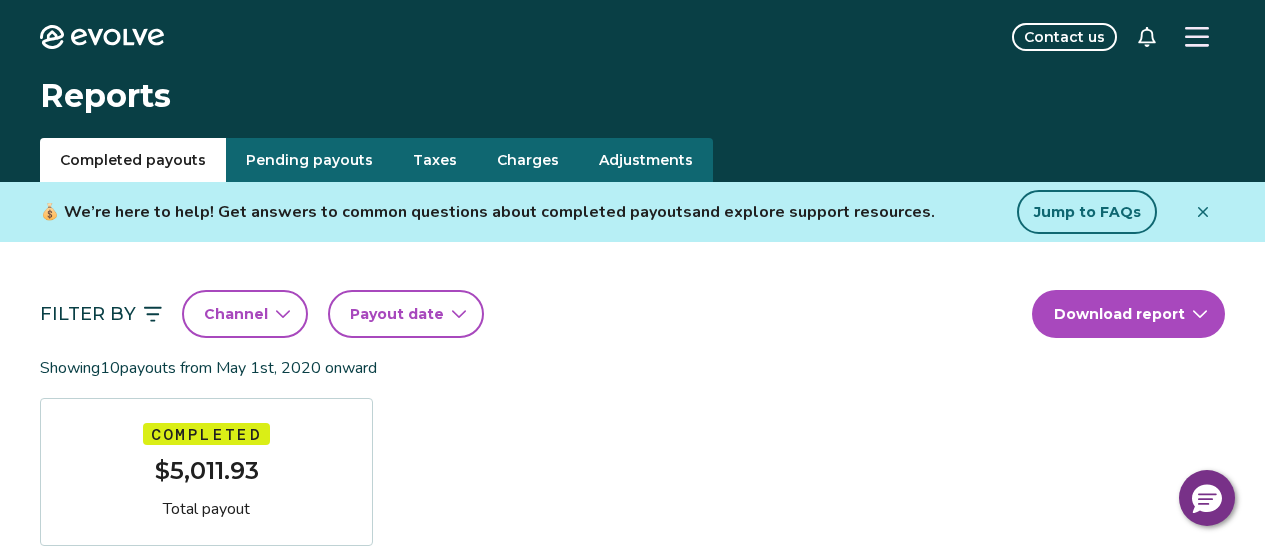 click on "Pending payouts" at bounding box center [309, 160] 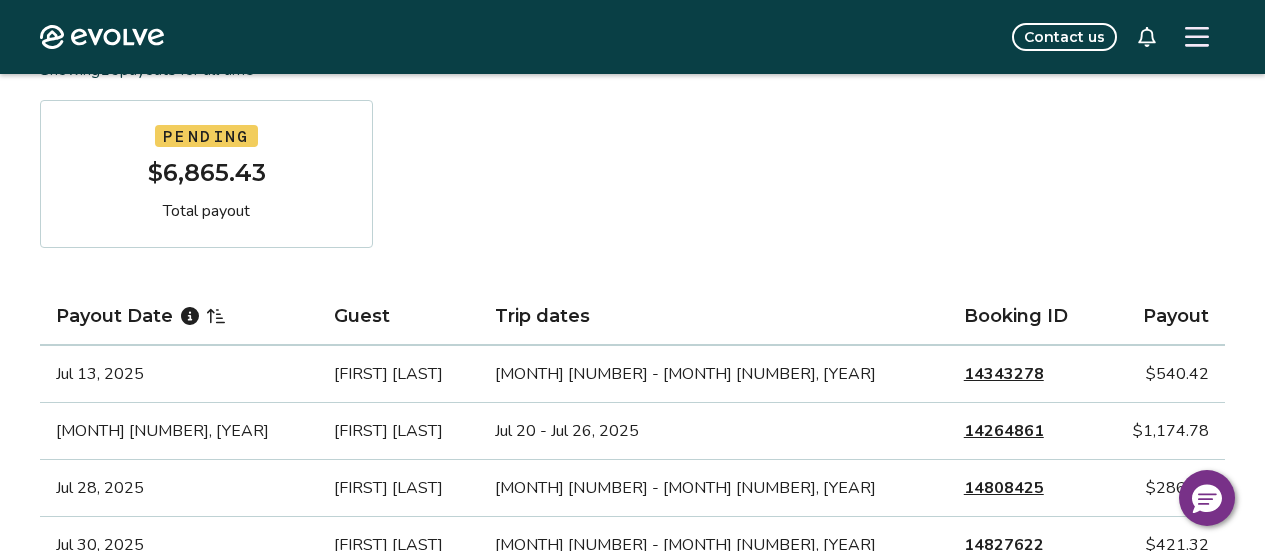 scroll, scrollTop: 300, scrollLeft: 0, axis: vertical 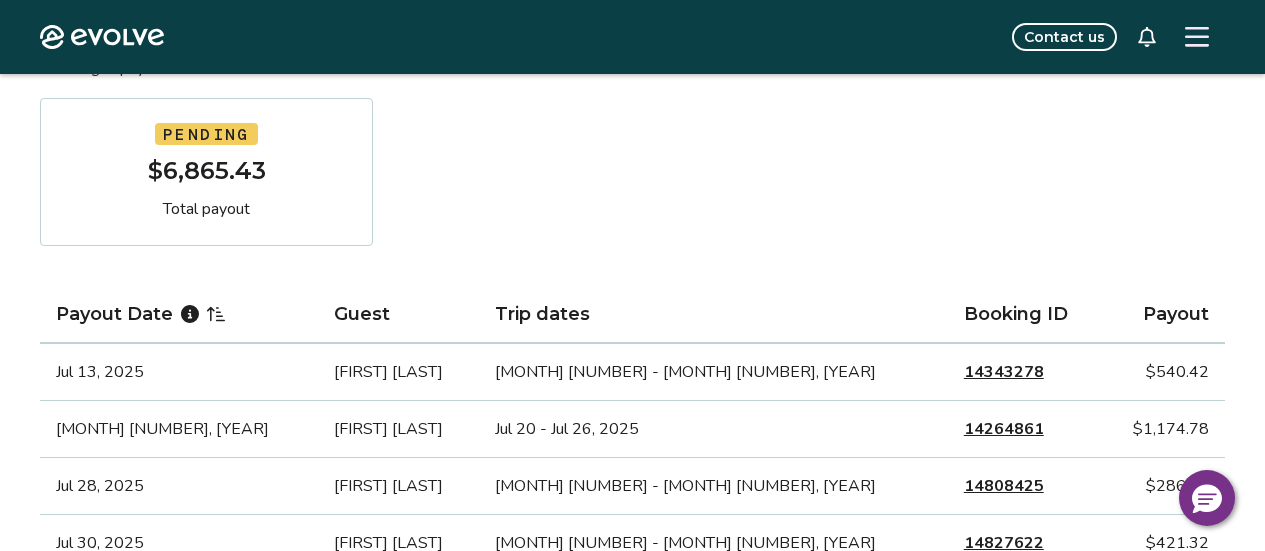 click on "14343278" at bounding box center (1004, 372) 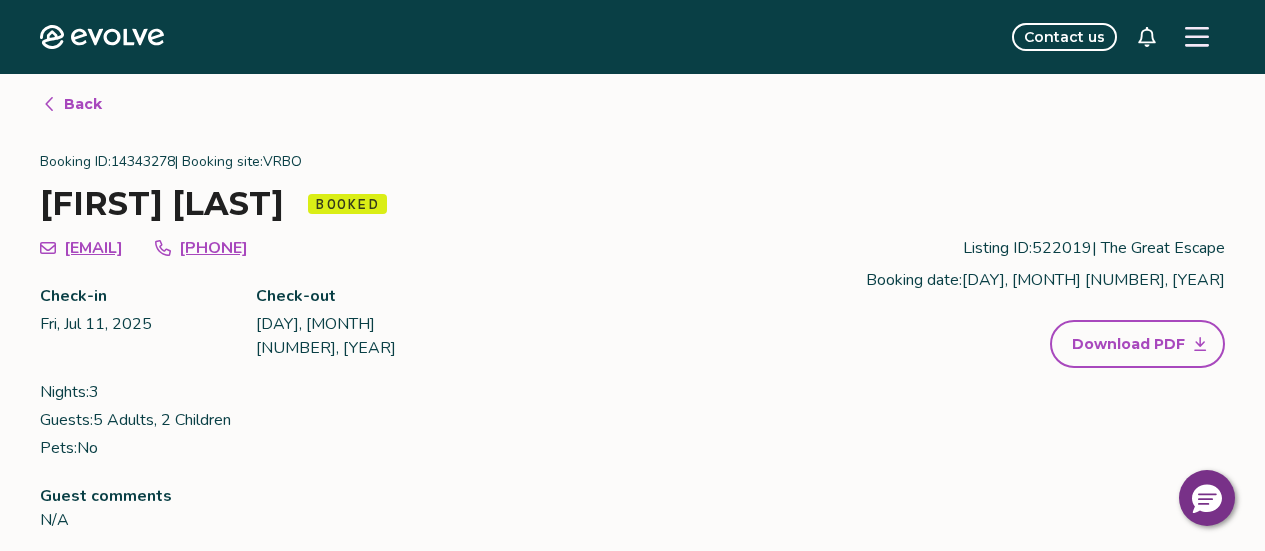 scroll, scrollTop: 0, scrollLeft: 0, axis: both 